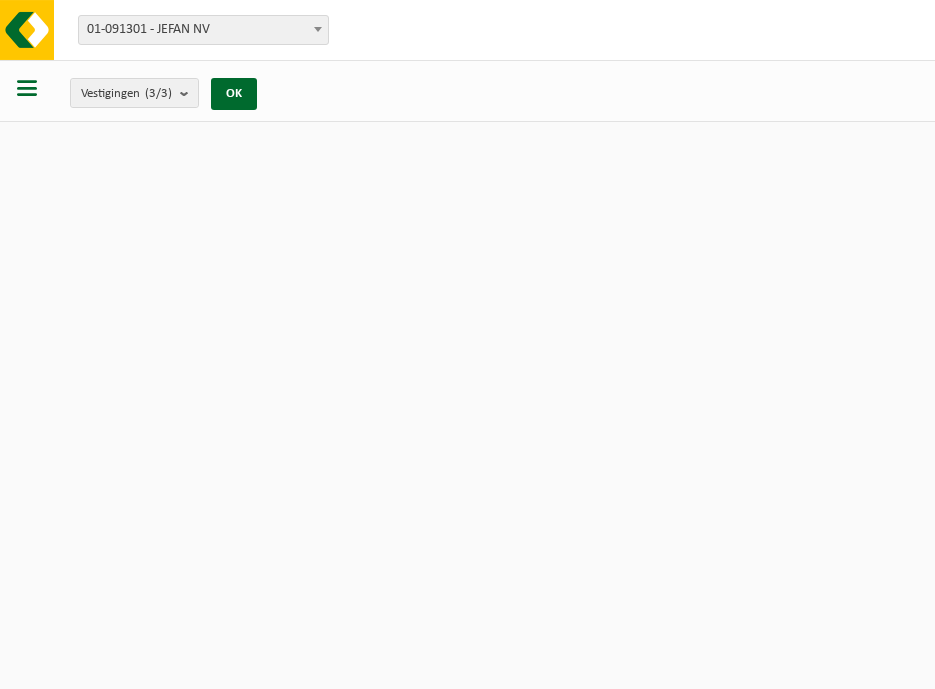 scroll, scrollTop: 0, scrollLeft: 0, axis: both 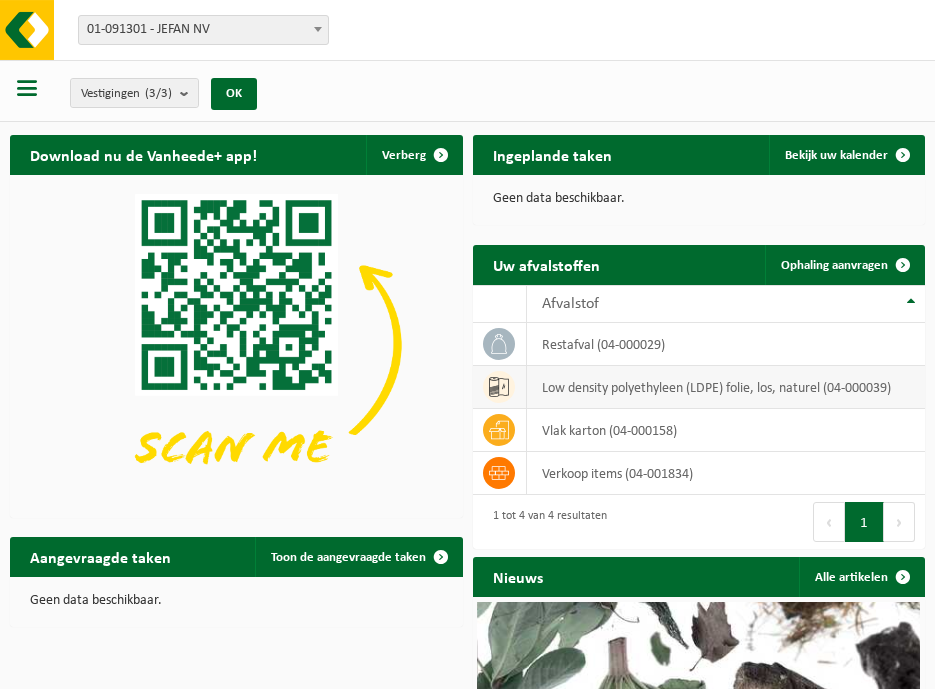 click on "low density polyethyleen (LDPE) folie, los, naturel (04-000039)" at bounding box center (726, 387) 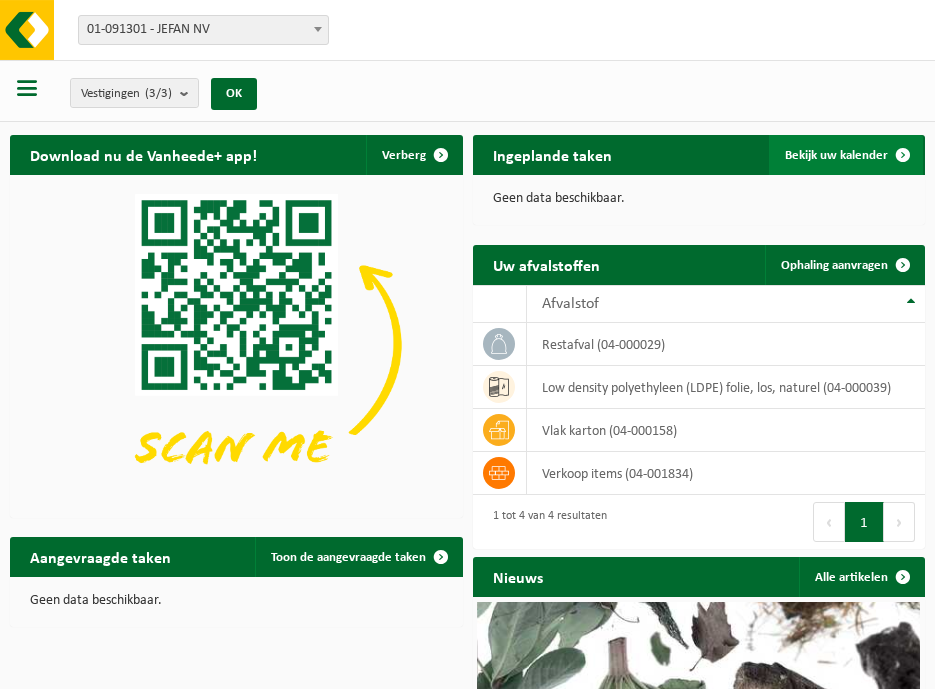 click on "Bekijk uw kalender" at bounding box center (846, 155) 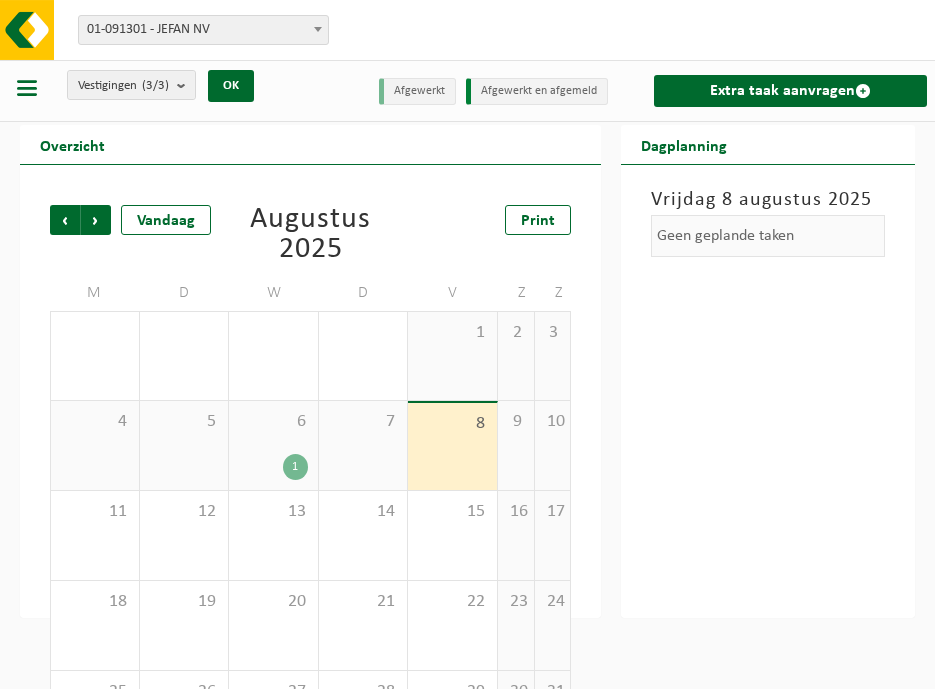 scroll, scrollTop: 0, scrollLeft: 0, axis: both 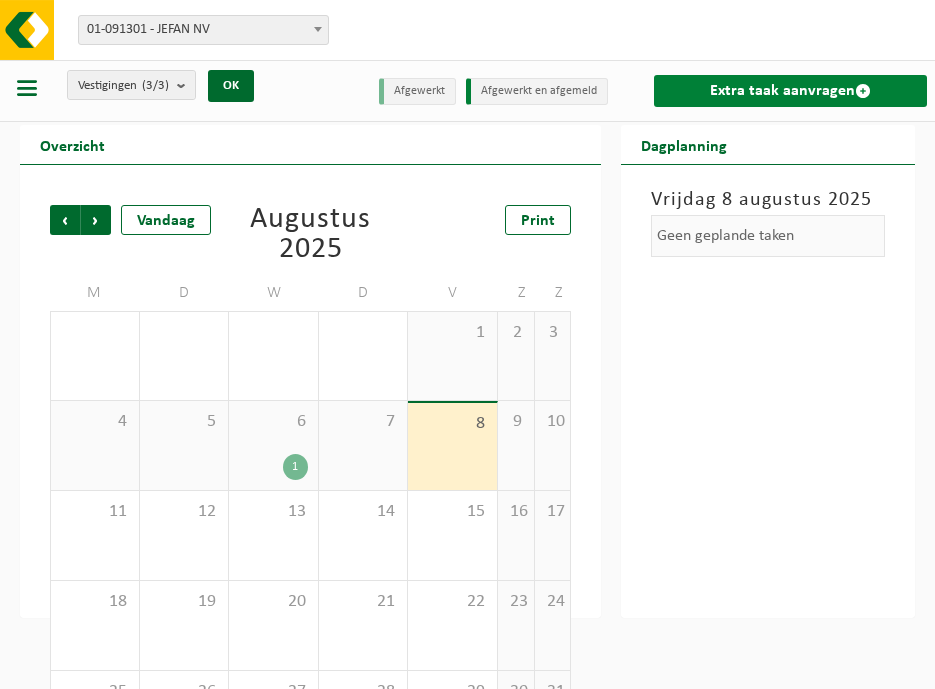 click on "Extra taak aanvragen" at bounding box center [790, 91] 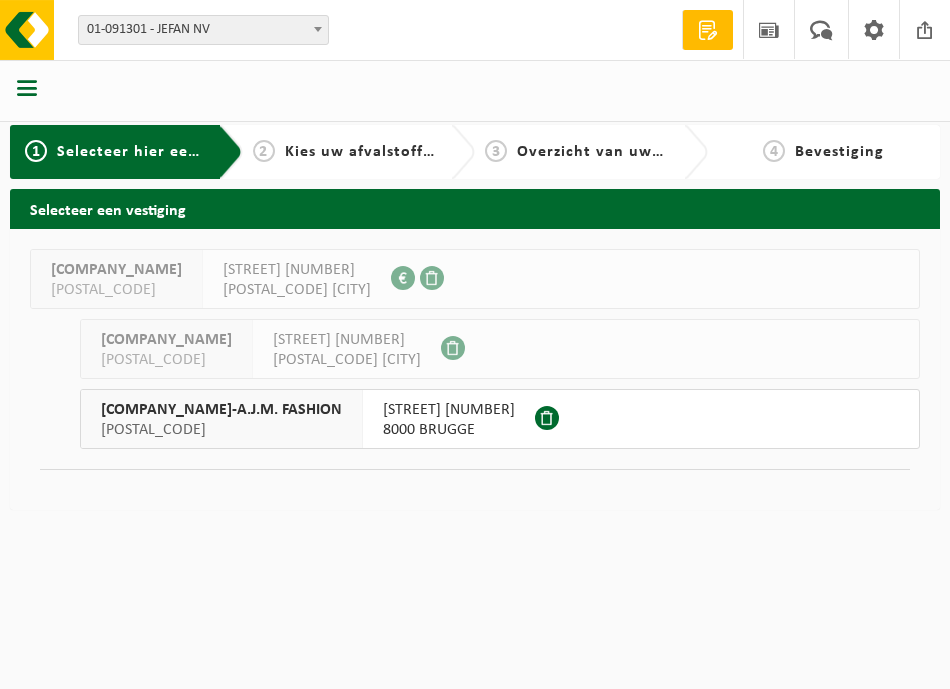 scroll, scrollTop: 0, scrollLeft: 0, axis: both 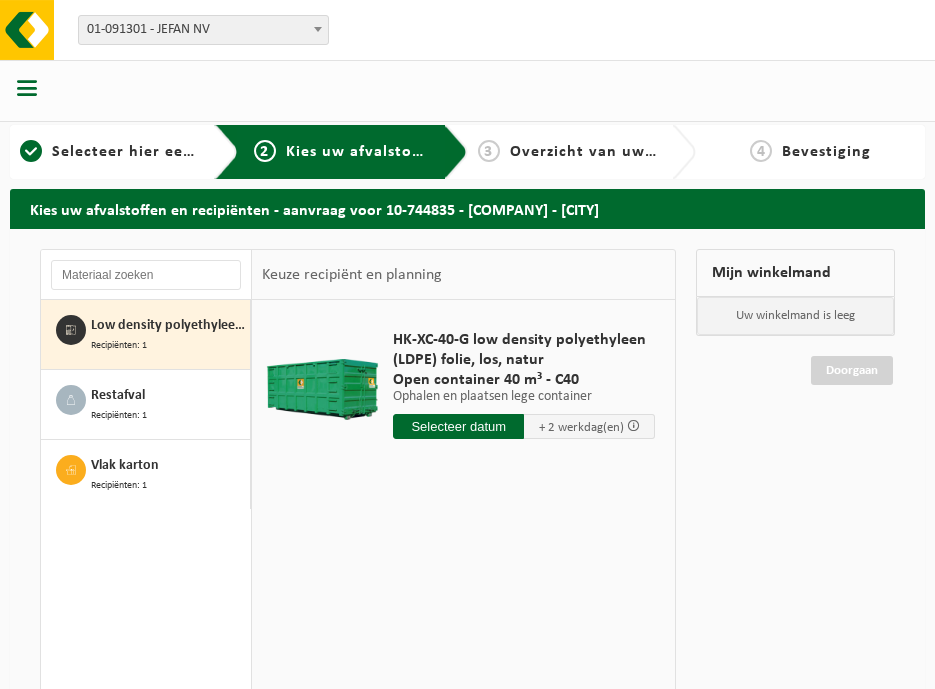 click at bounding box center (458, 426) 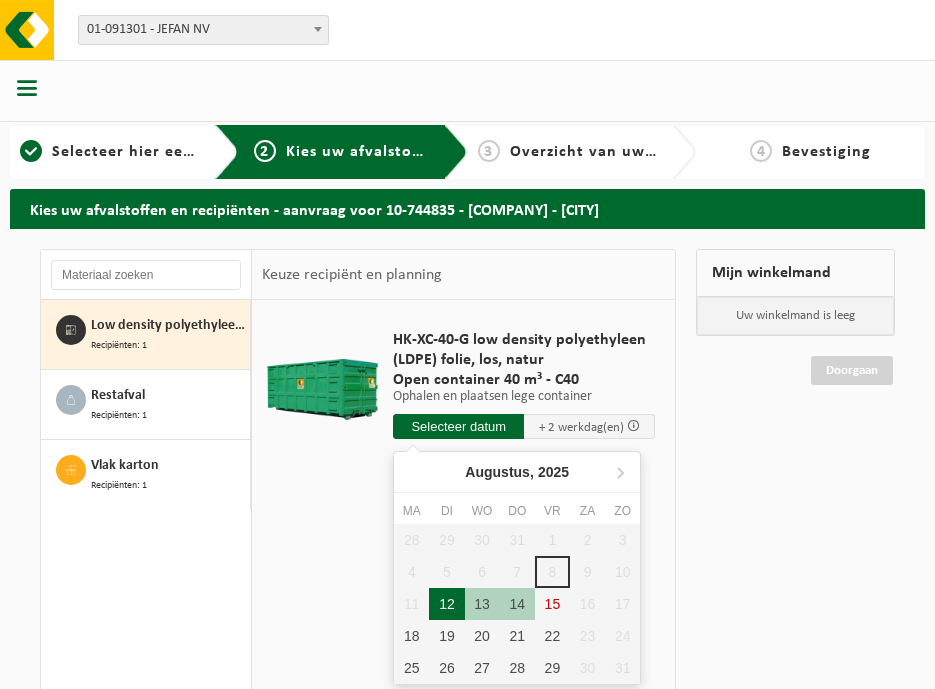 click on "12" at bounding box center [446, 604] 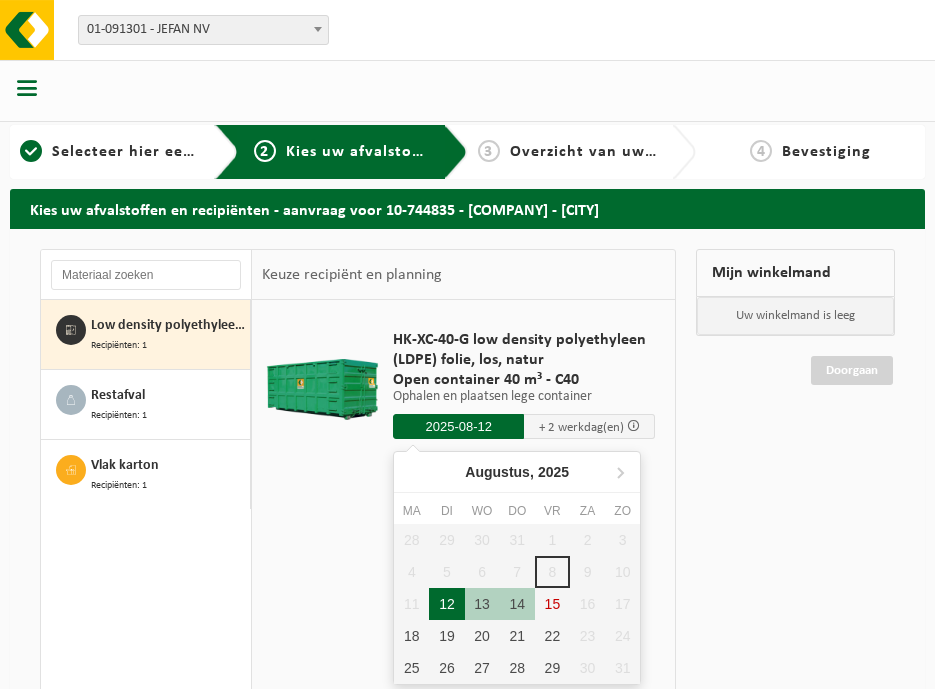 type on "Van 2025-08-12" 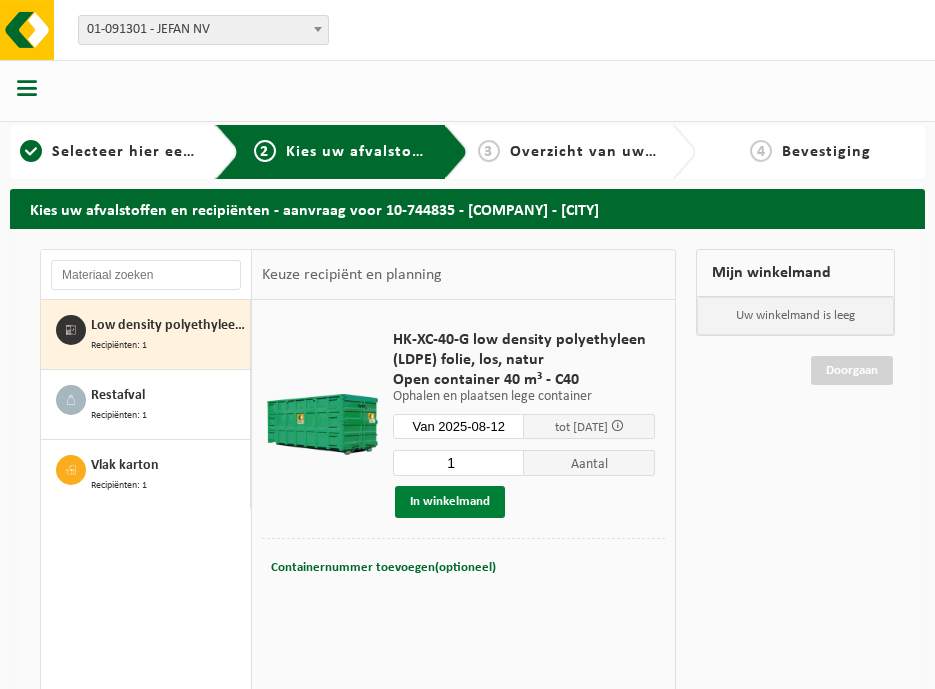 click on "In winkelmand" at bounding box center [450, 502] 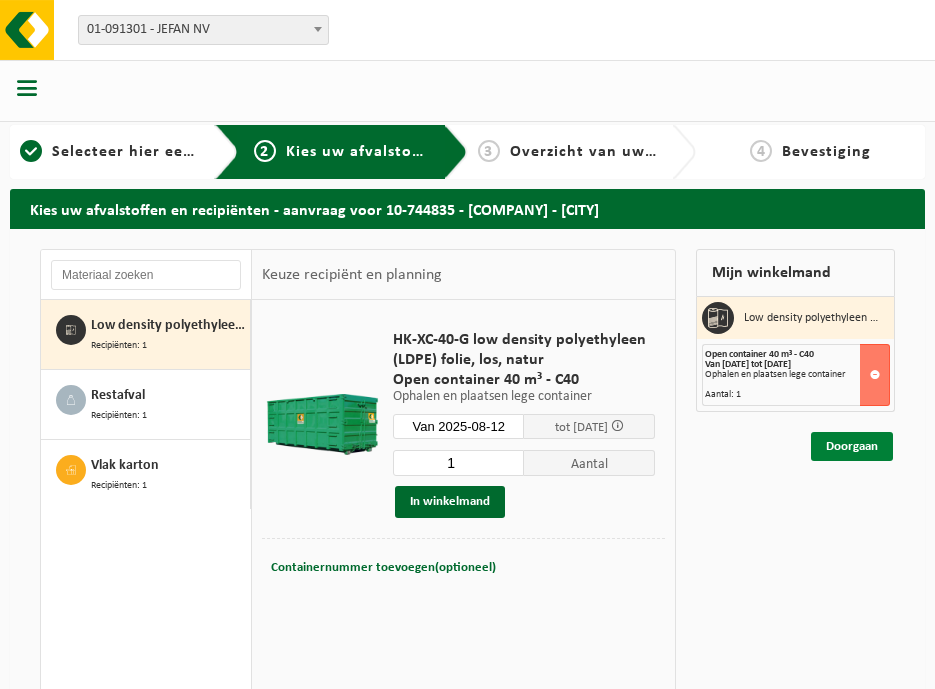 click on "Doorgaan" at bounding box center (852, 446) 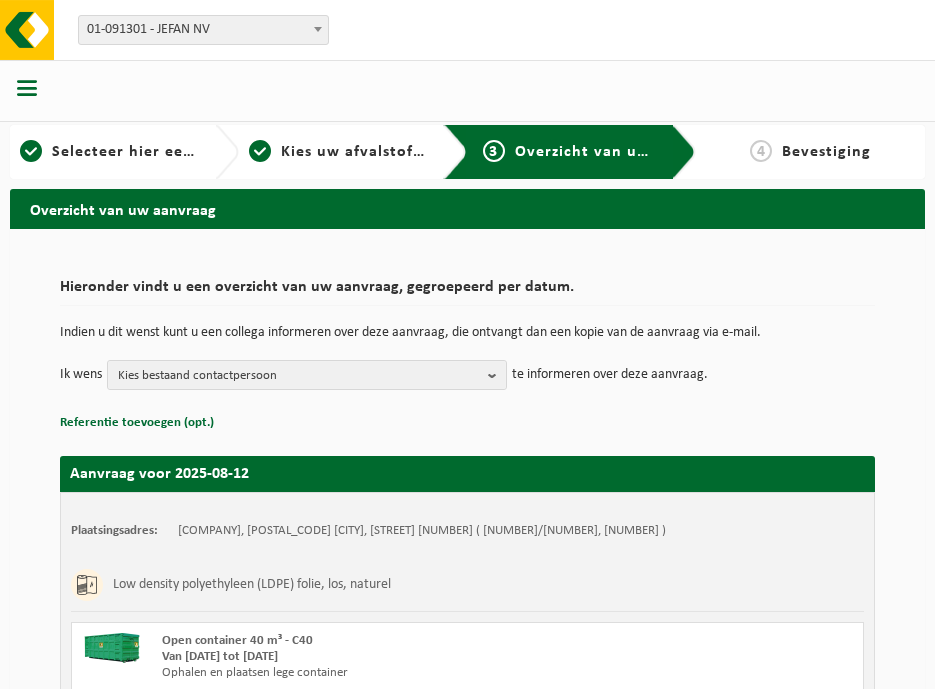 scroll, scrollTop: 0, scrollLeft: 0, axis: both 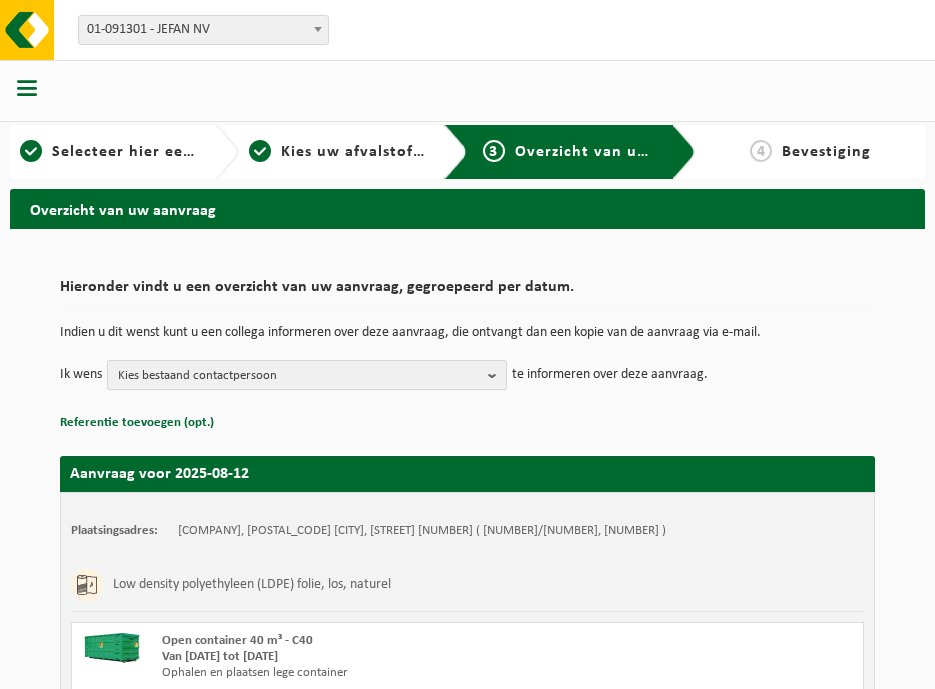 click on "Kies bestaand contactpersoon" at bounding box center (299, 376) 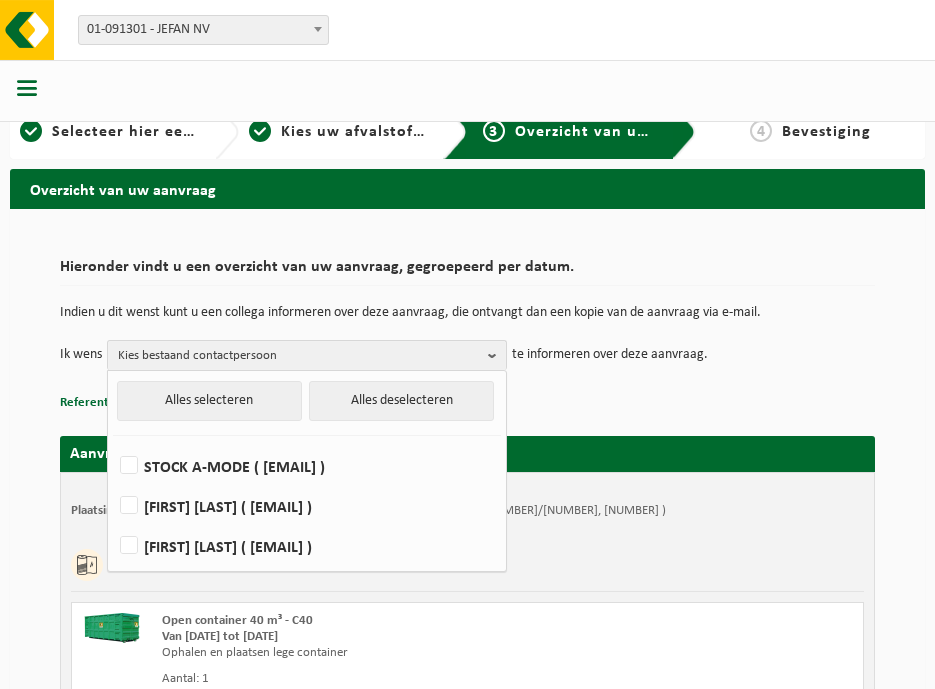 scroll, scrollTop: 0, scrollLeft: 0, axis: both 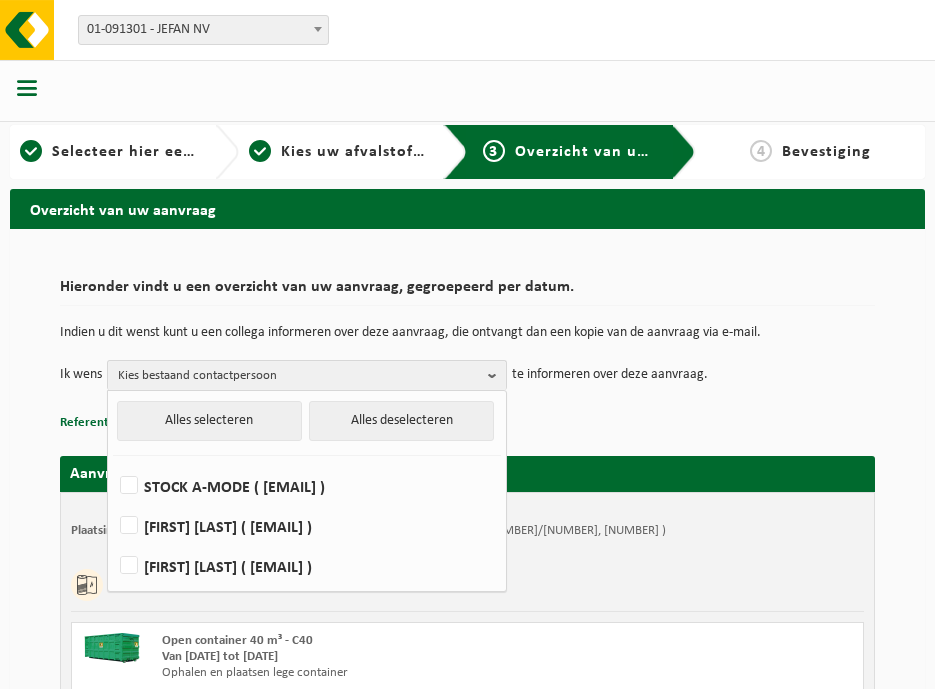 click on "te informeren over deze aanvraag." at bounding box center (610, 375) 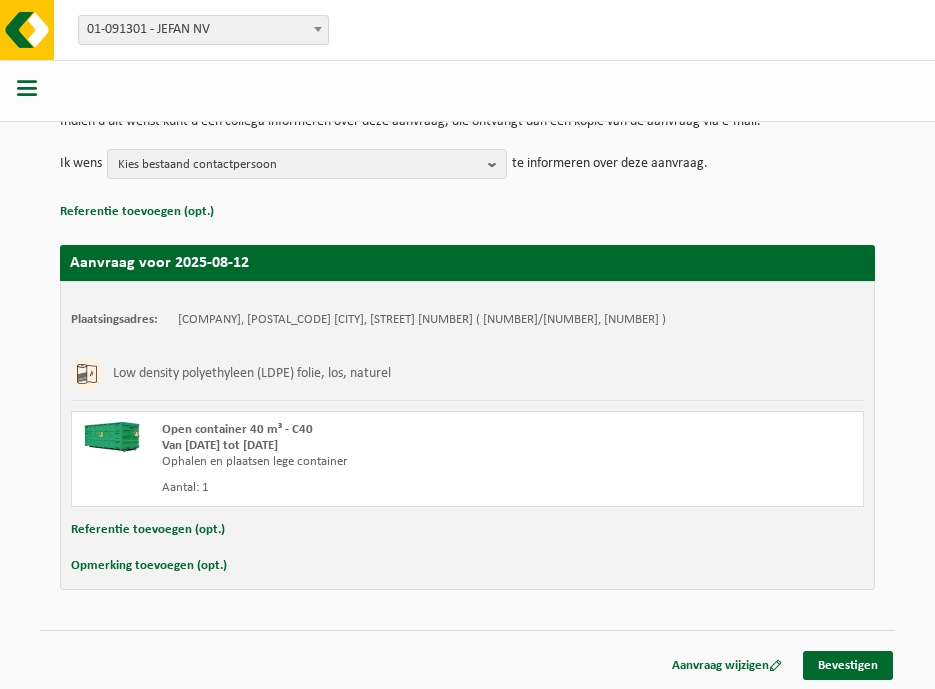 scroll, scrollTop: 213, scrollLeft: 0, axis: vertical 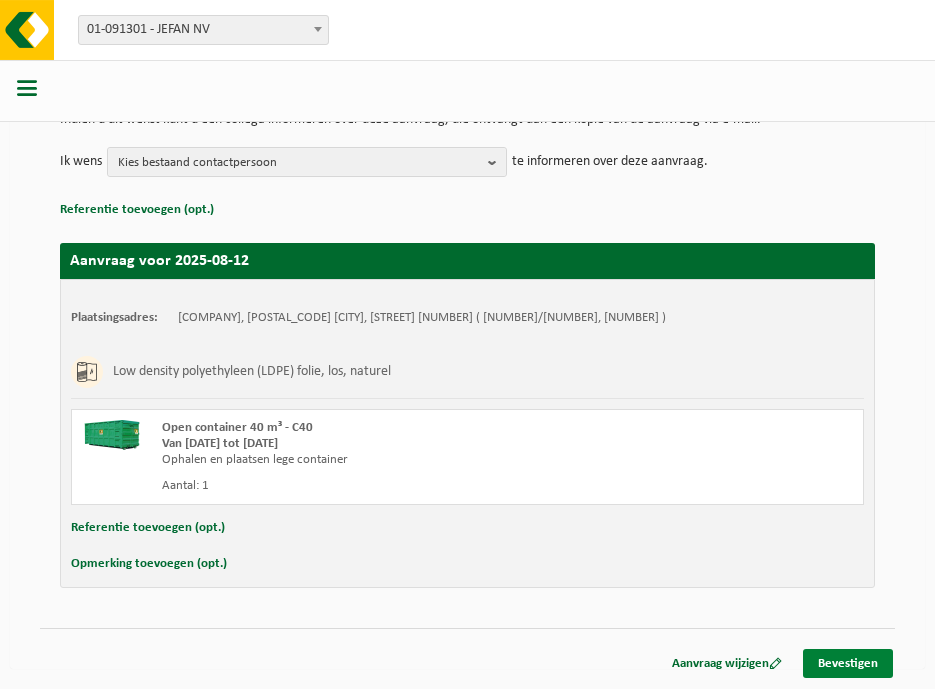 click on "Bevestigen" at bounding box center [848, 663] 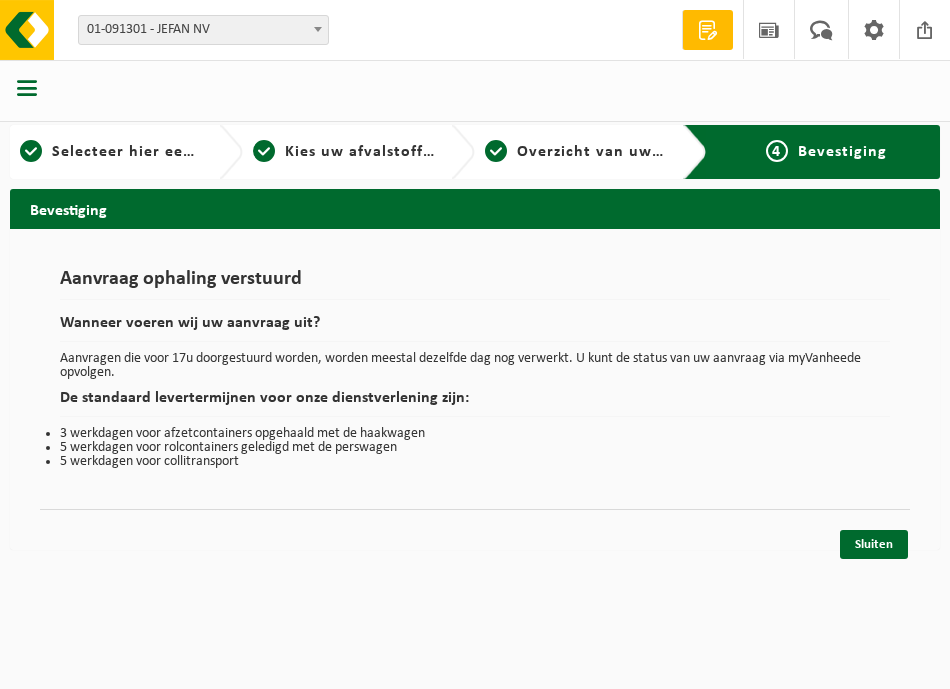 scroll, scrollTop: 0, scrollLeft: 0, axis: both 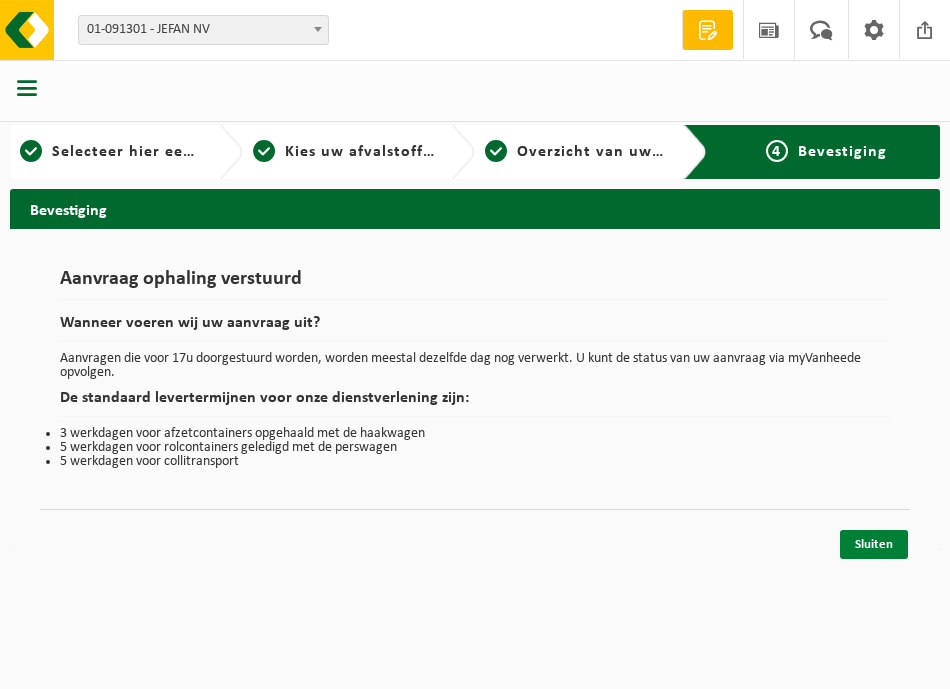click on "Sluiten" at bounding box center (874, 544) 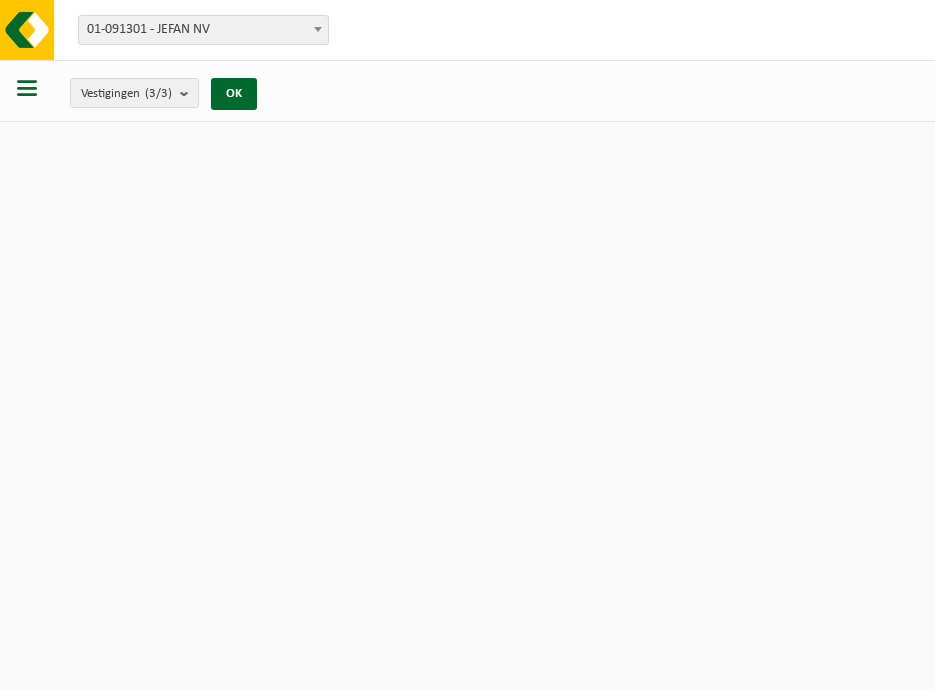 scroll, scrollTop: 0, scrollLeft: 0, axis: both 